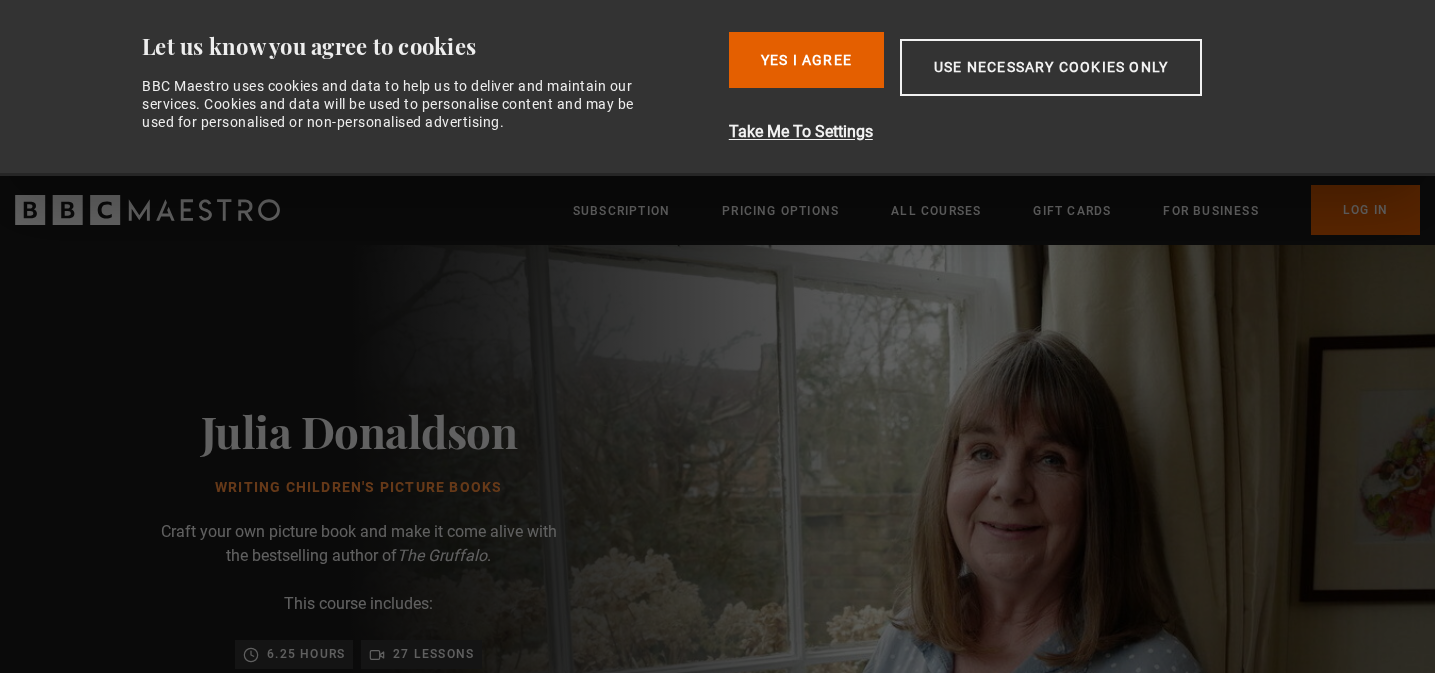 scroll, scrollTop: 0, scrollLeft: 0, axis: both 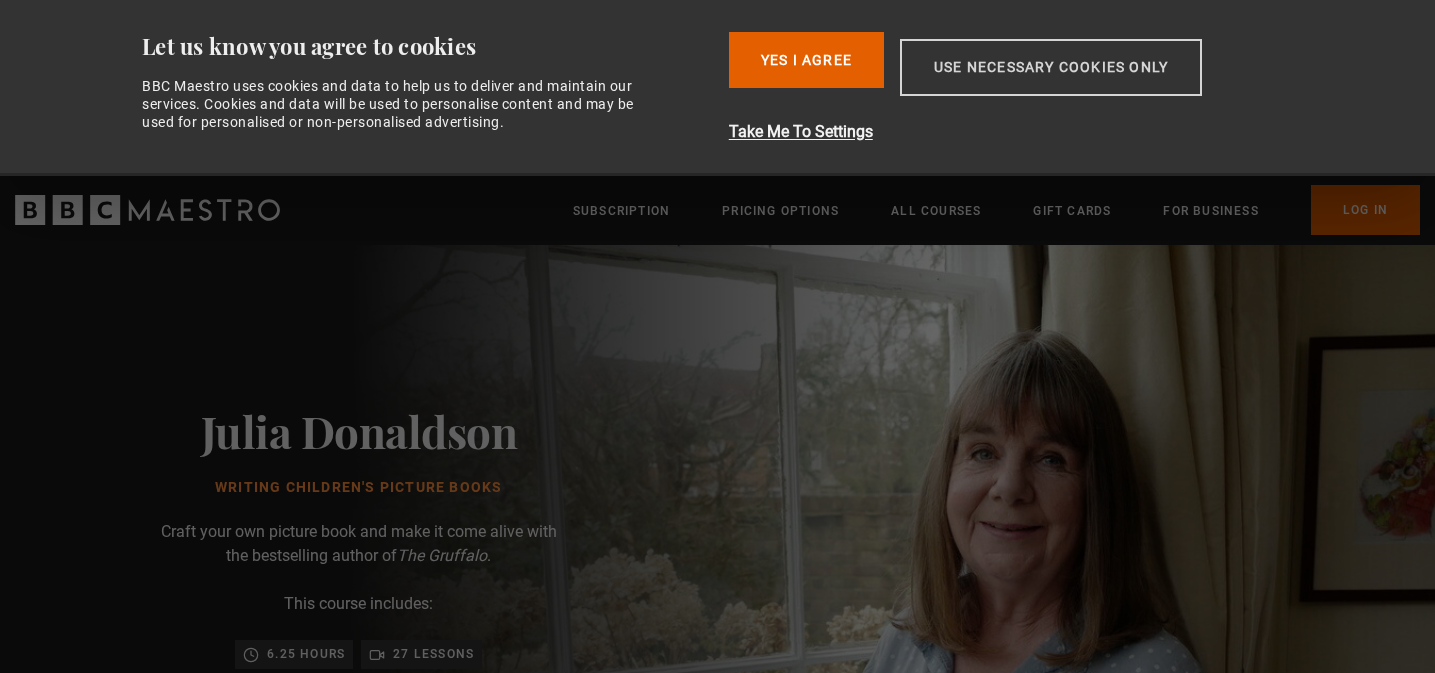 click on "Use necessary cookies only" at bounding box center (1051, 67) 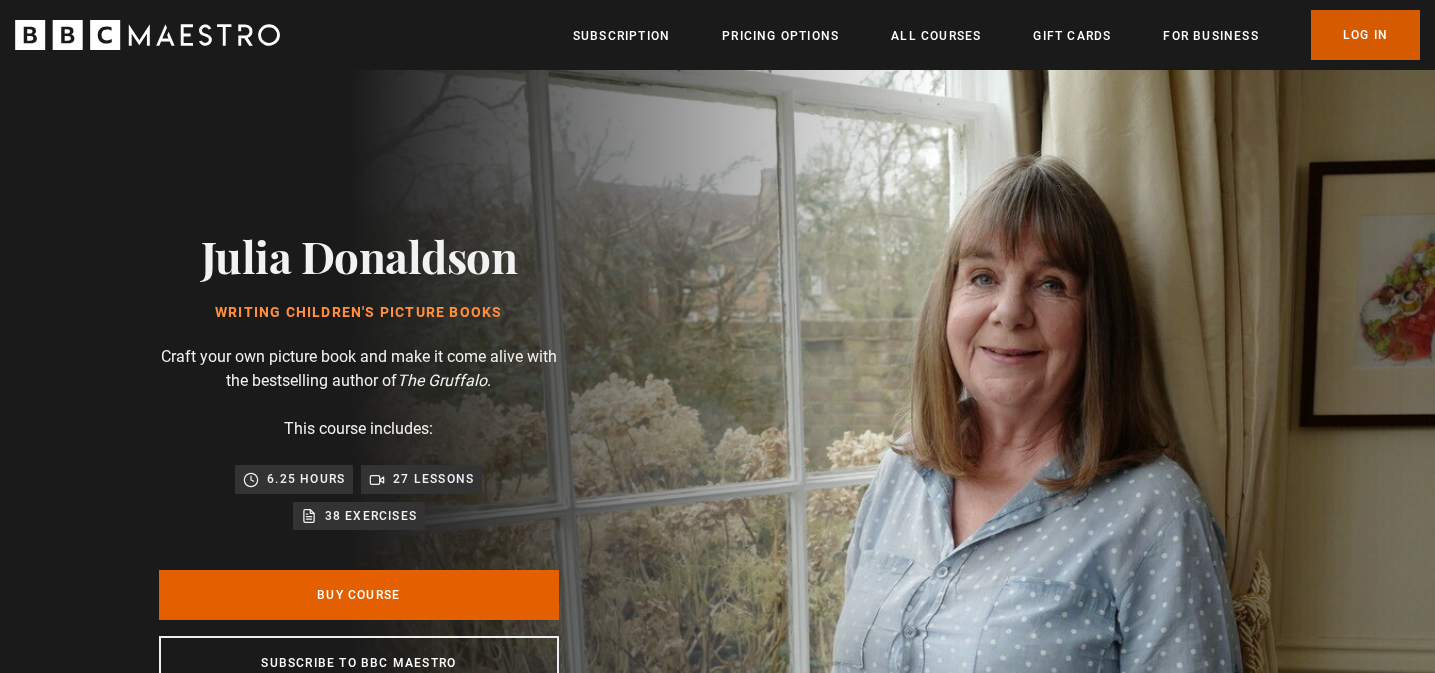 click on "Log In" at bounding box center (1365, 35) 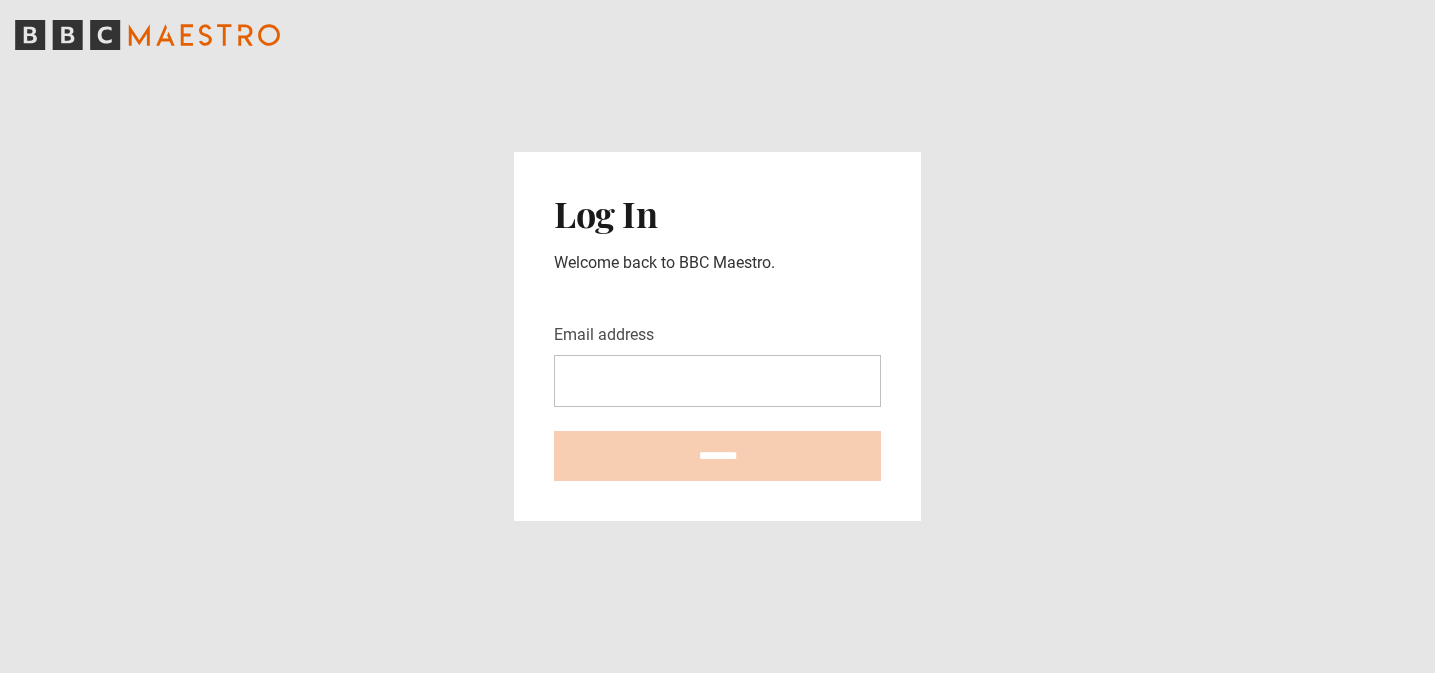 scroll, scrollTop: 0, scrollLeft: 0, axis: both 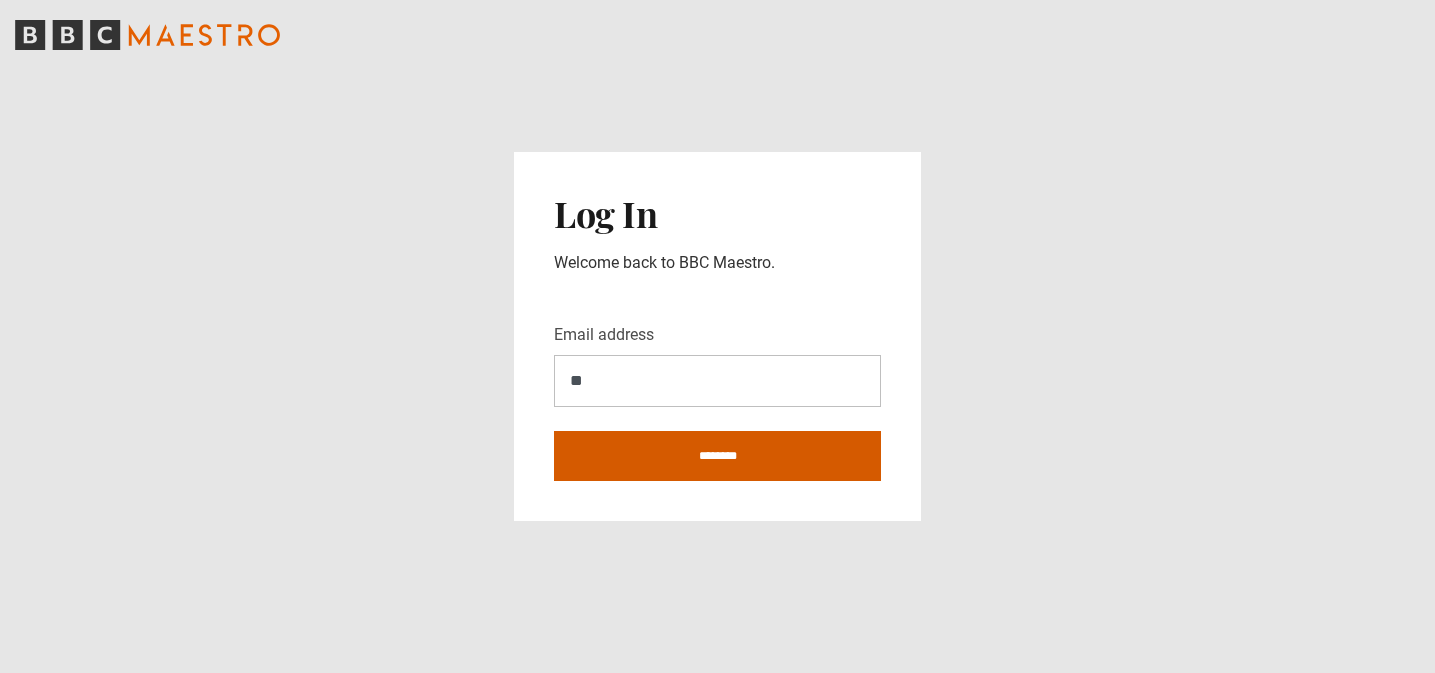 type on "**********" 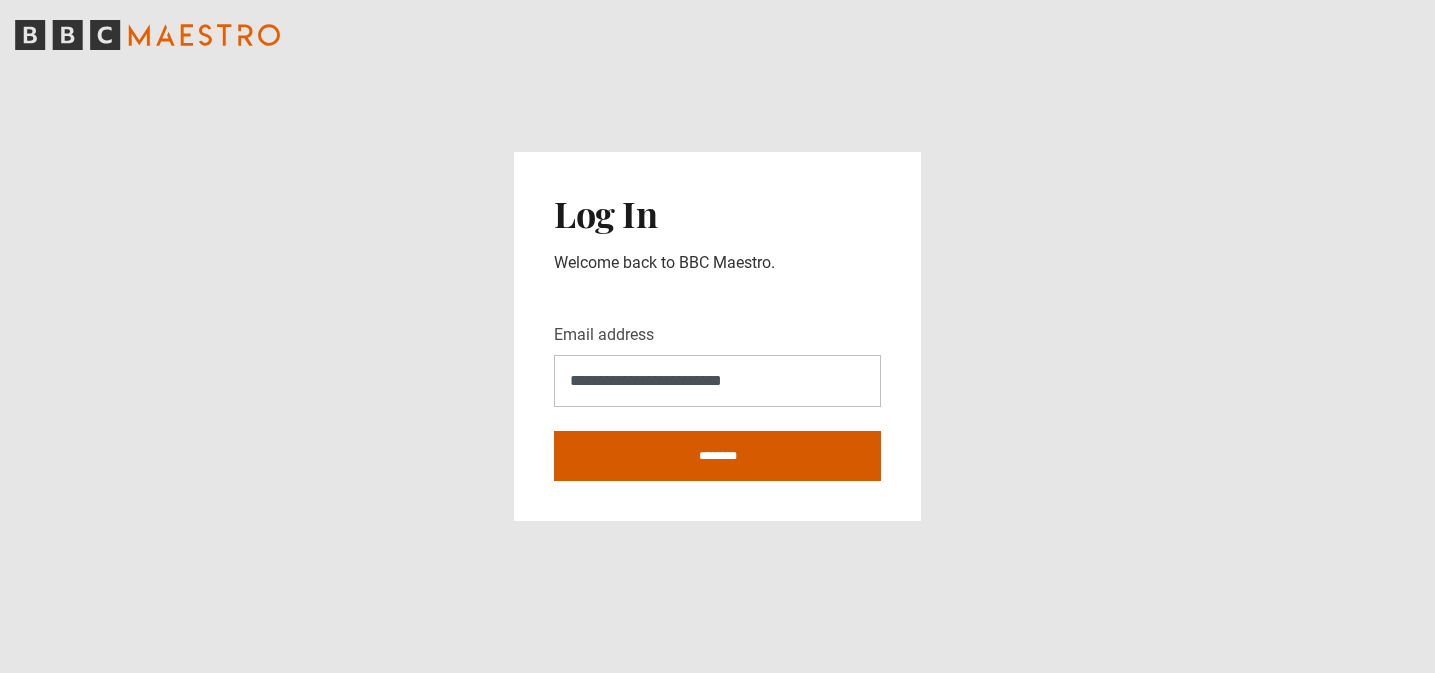 click on "********" at bounding box center [717, 456] 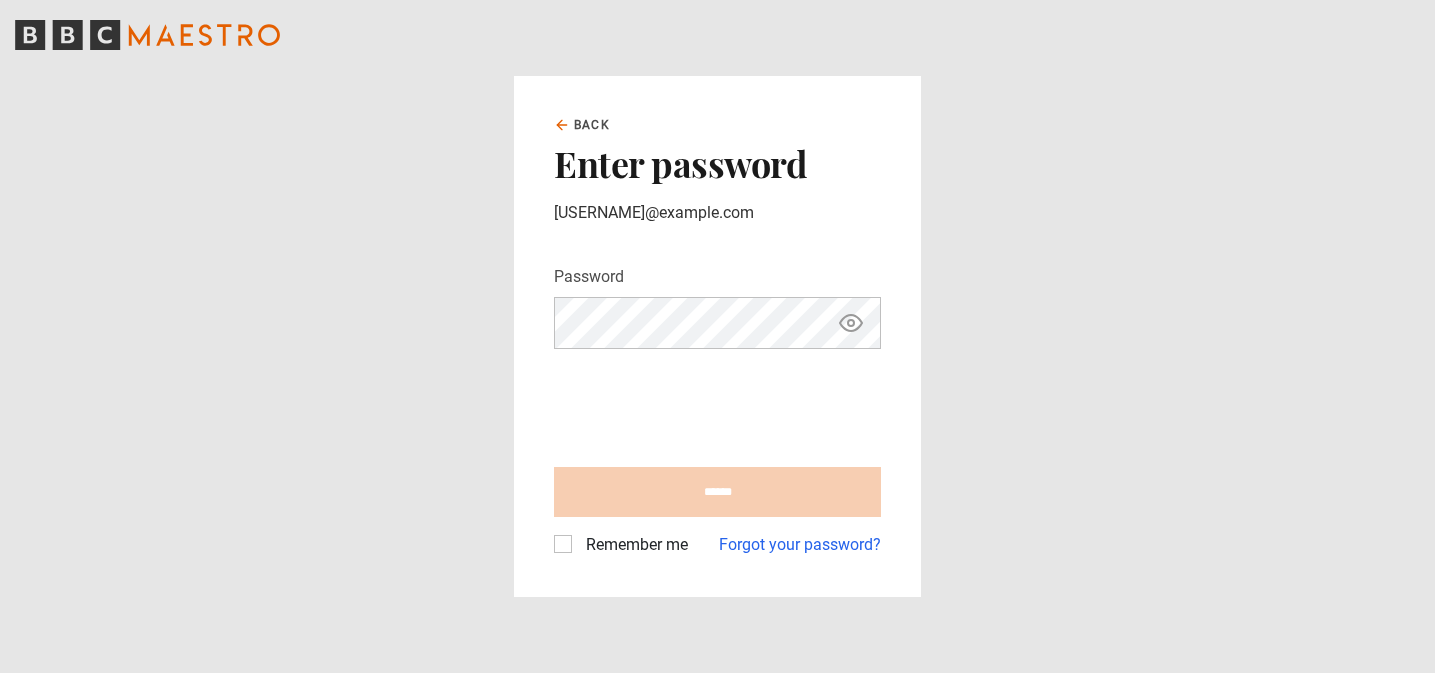 scroll, scrollTop: 0, scrollLeft: 0, axis: both 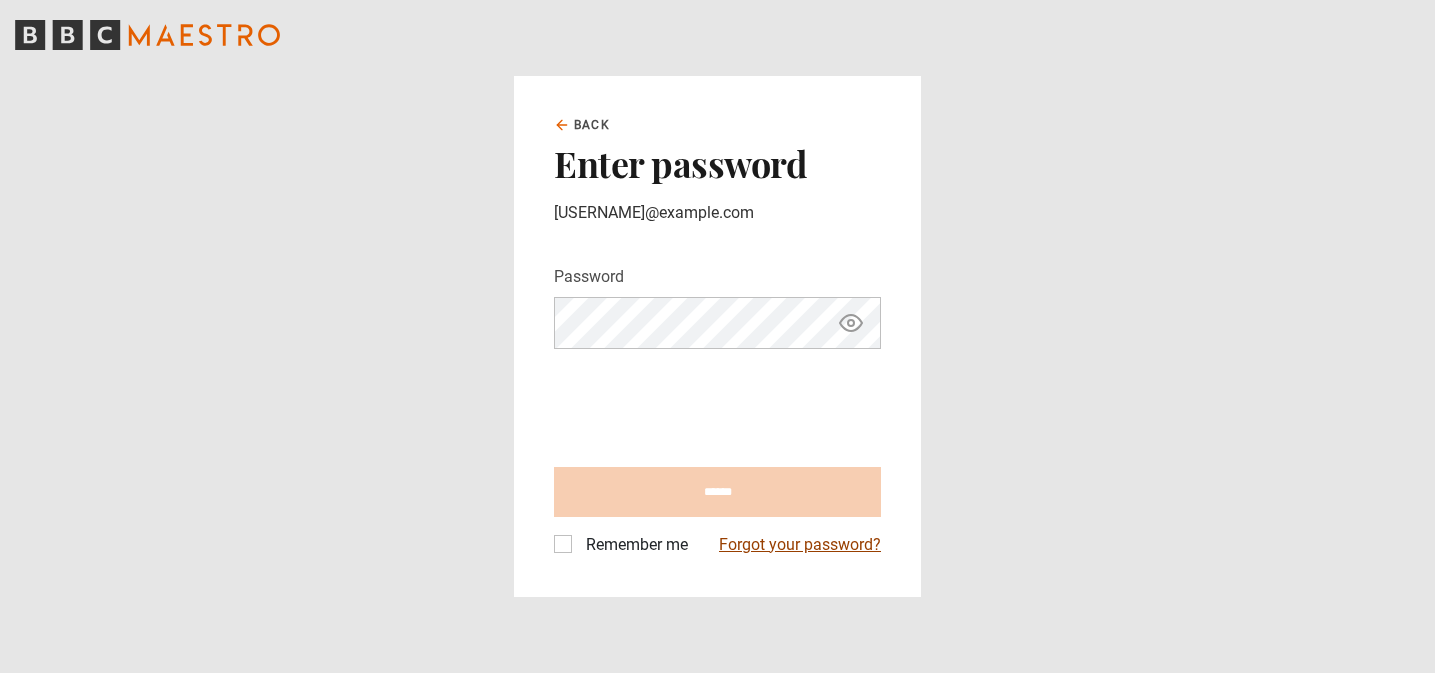 click on "Forgot your password?" at bounding box center (800, 545) 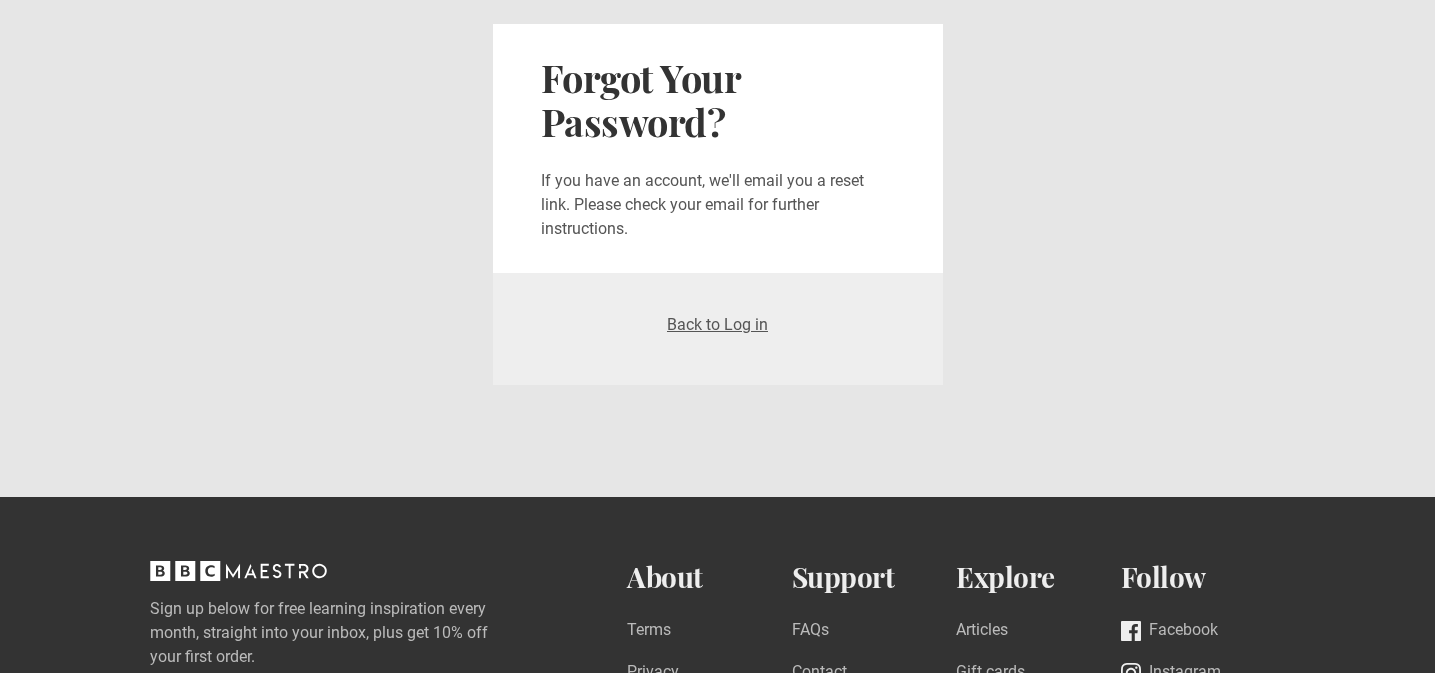 scroll, scrollTop: 0, scrollLeft: 0, axis: both 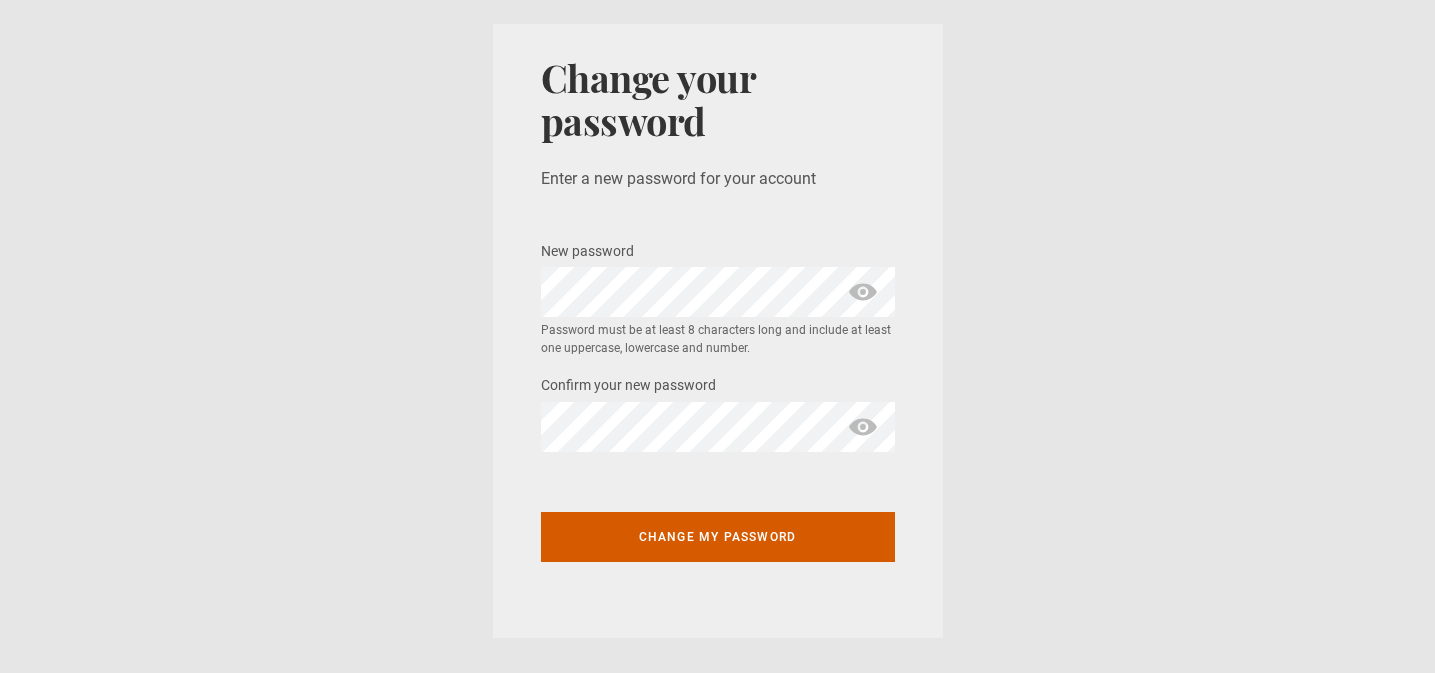 click on "Change my password" at bounding box center (718, 537) 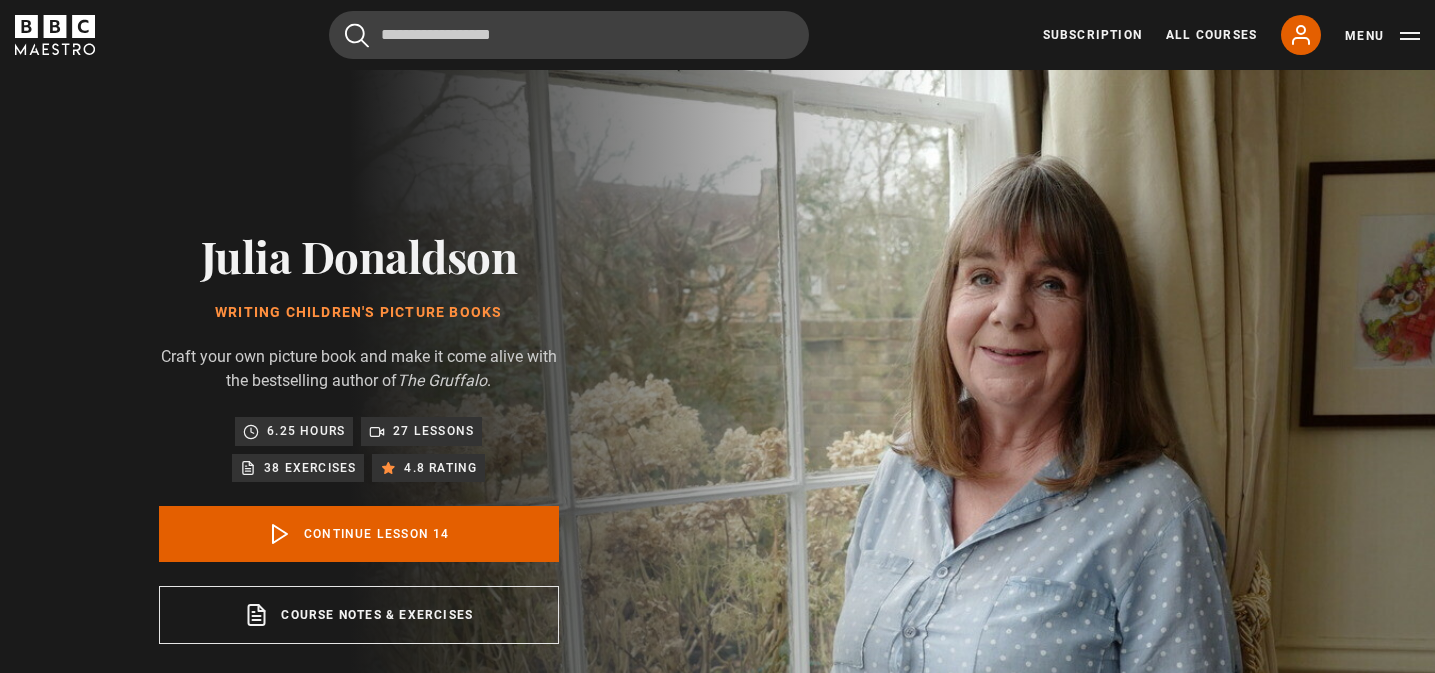 scroll, scrollTop: 804, scrollLeft: 0, axis: vertical 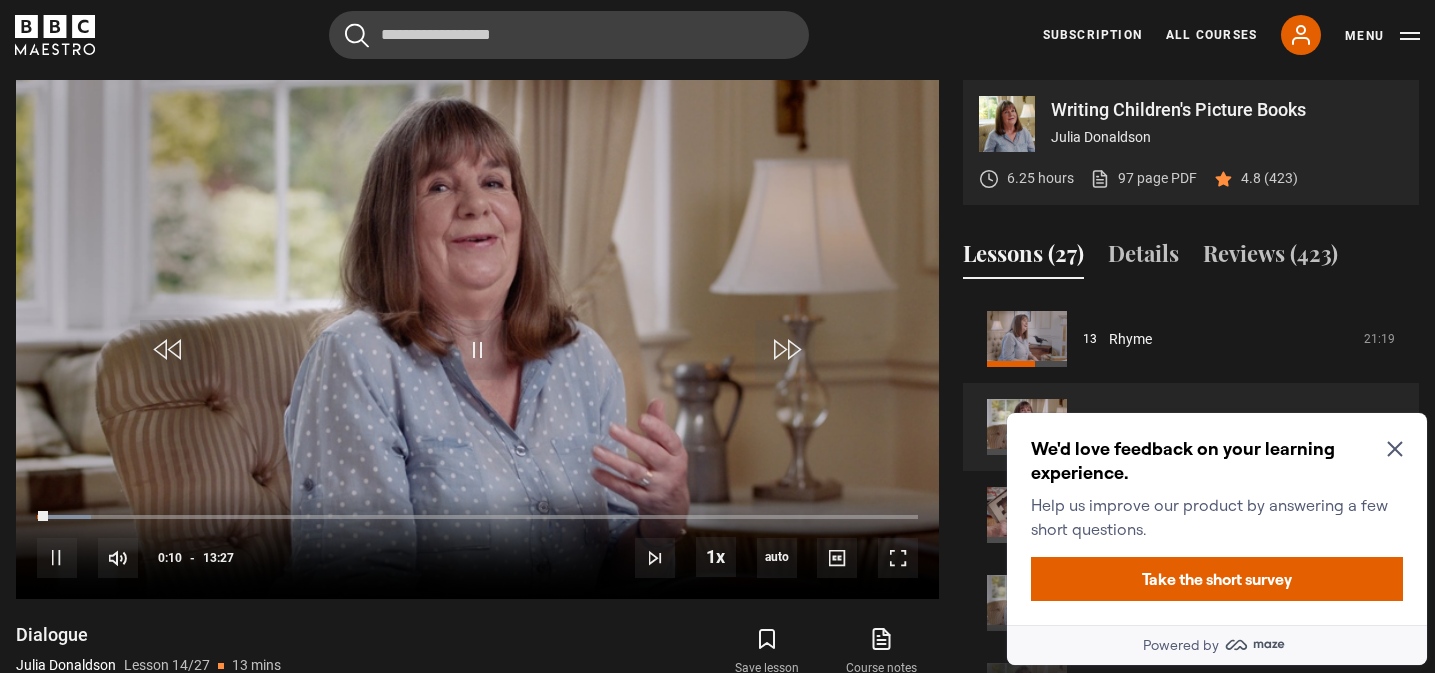 click 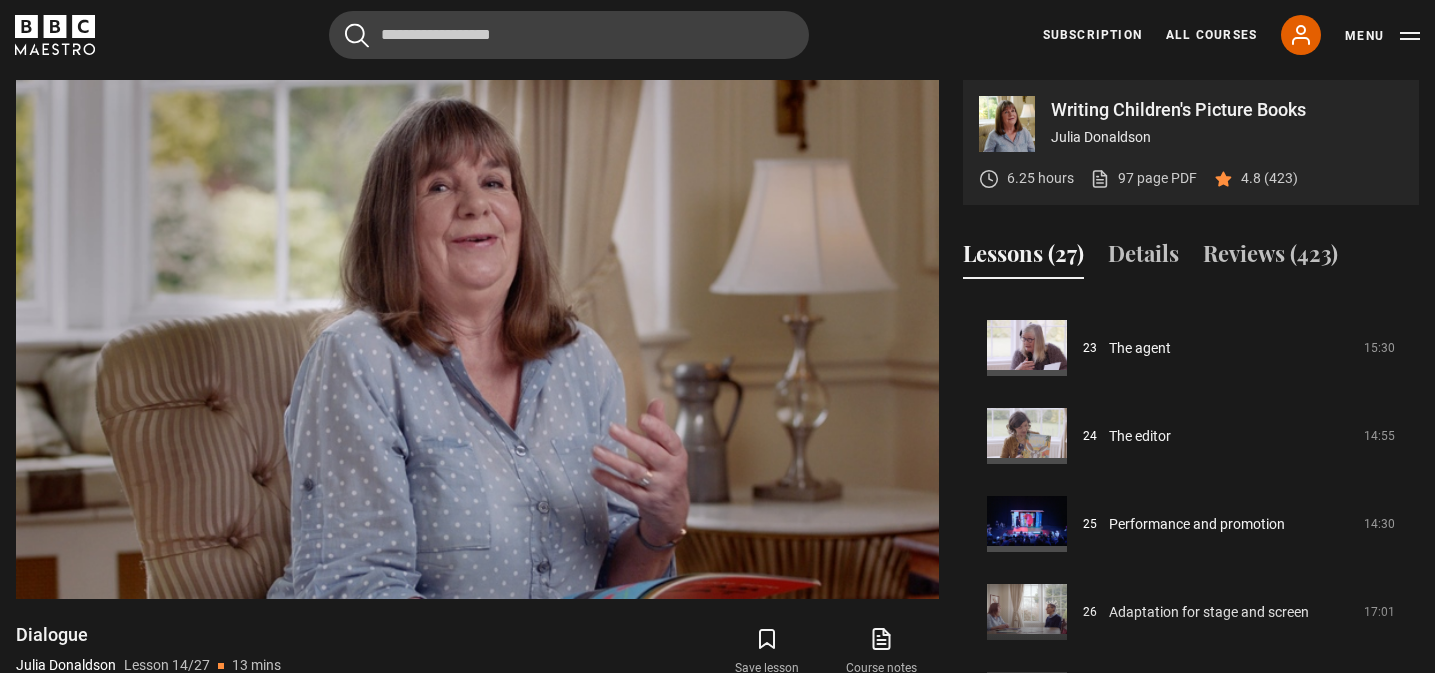 scroll, scrollTop: 2032, scrollLeft: 0, axis: vertical 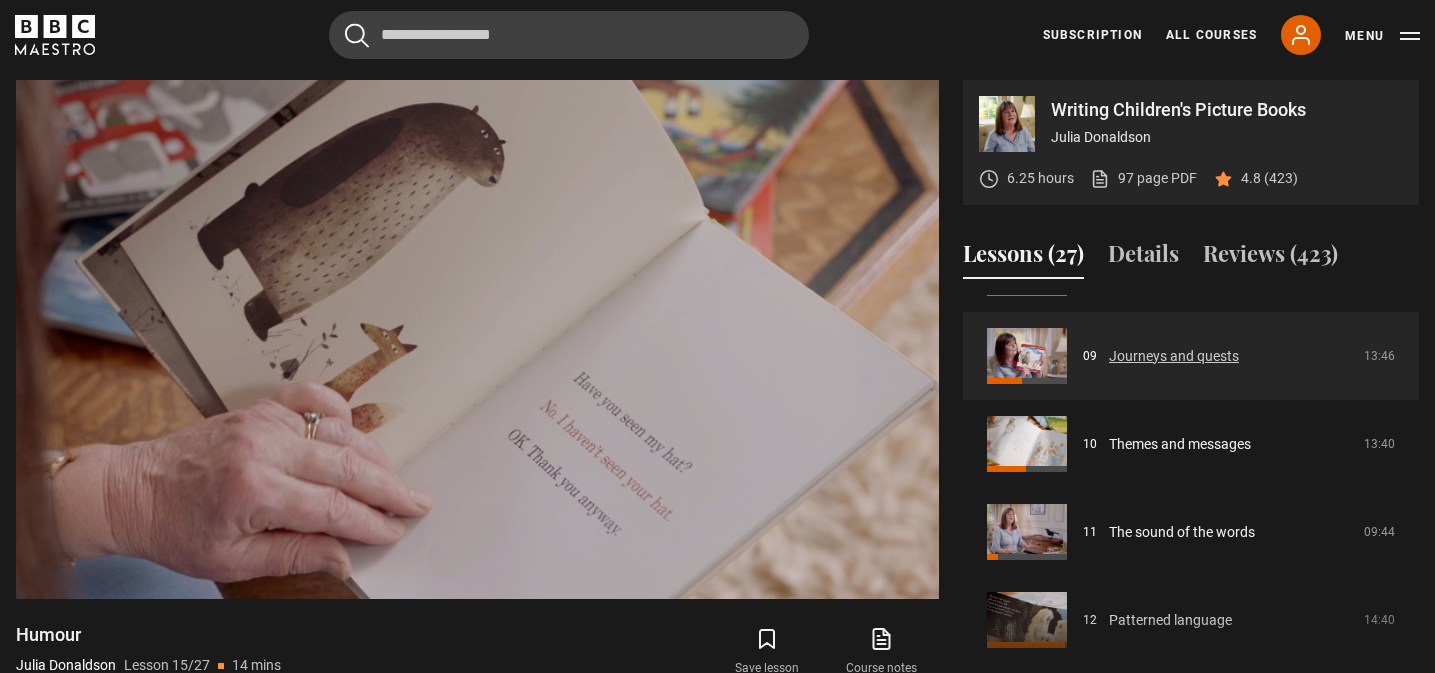 click on "Journeys and quests" at bounding box center [1174, 356] 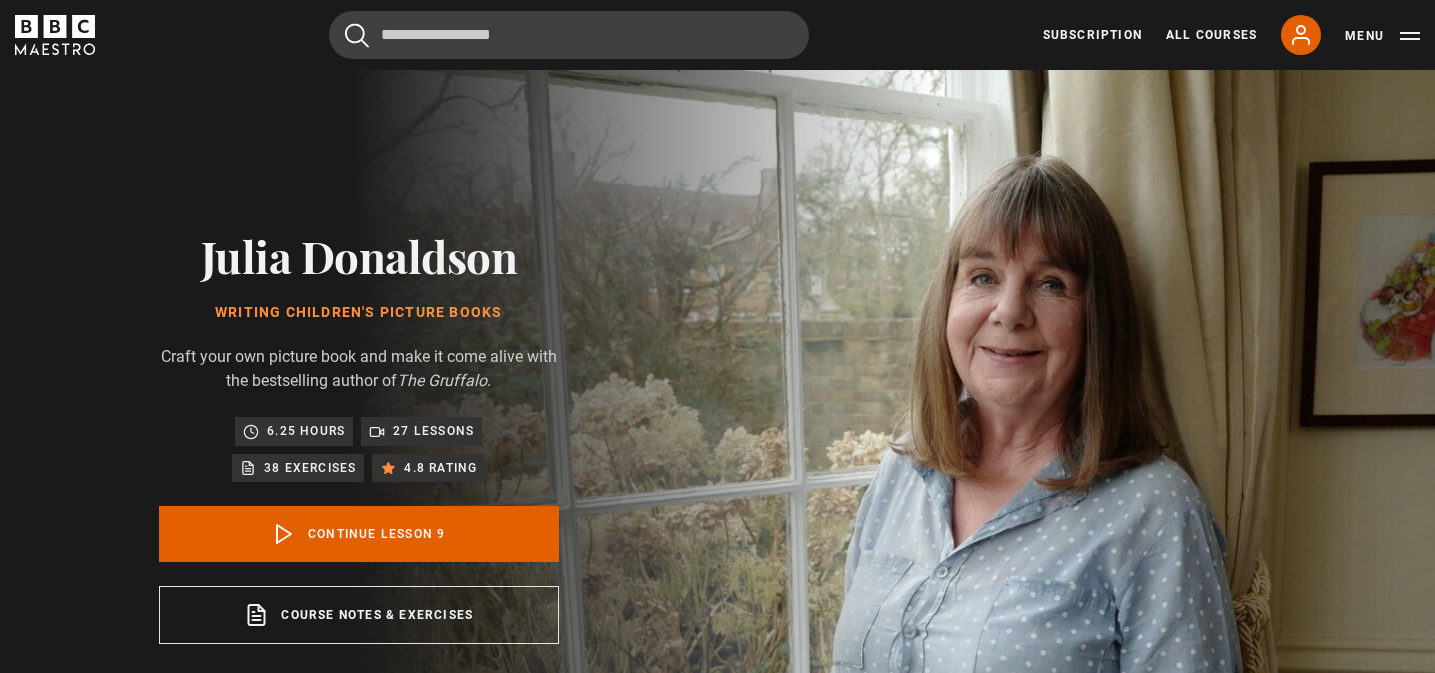 scroll, scrollTop: 804, scrollLeft: 0, axis: vertical 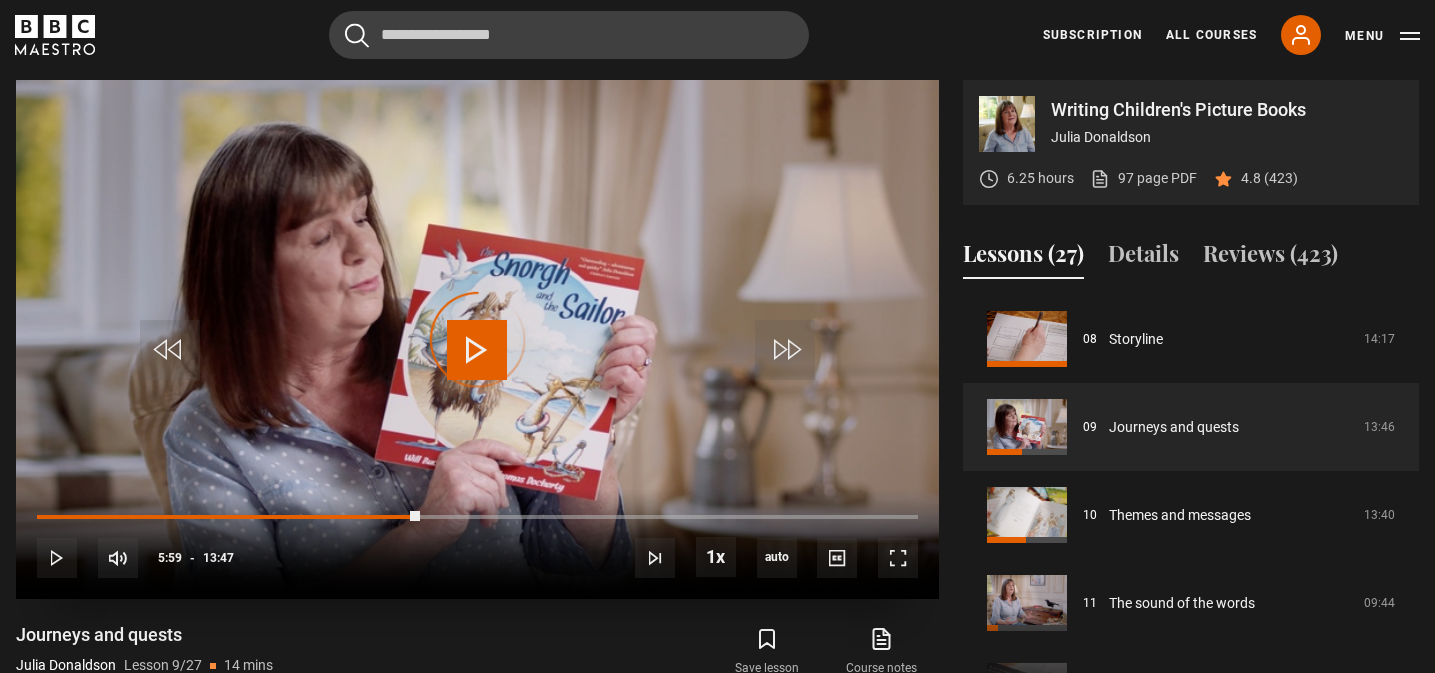 drag, startPoint x: 419, startPoint y: 516, endPoint x: 127, endPoint y: 508, distance: 292.10956 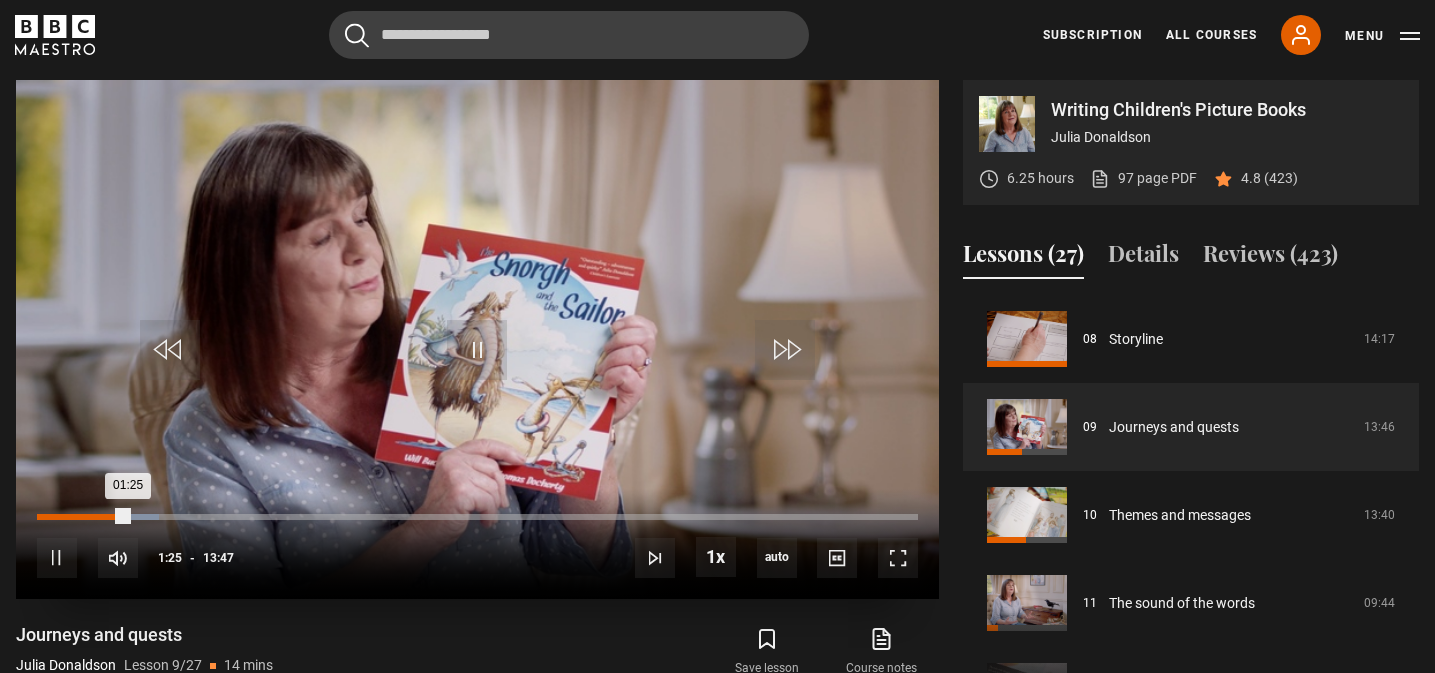 click on "Loaded :  13.91% 00:02 01:25" at bounding box center (477, 517) 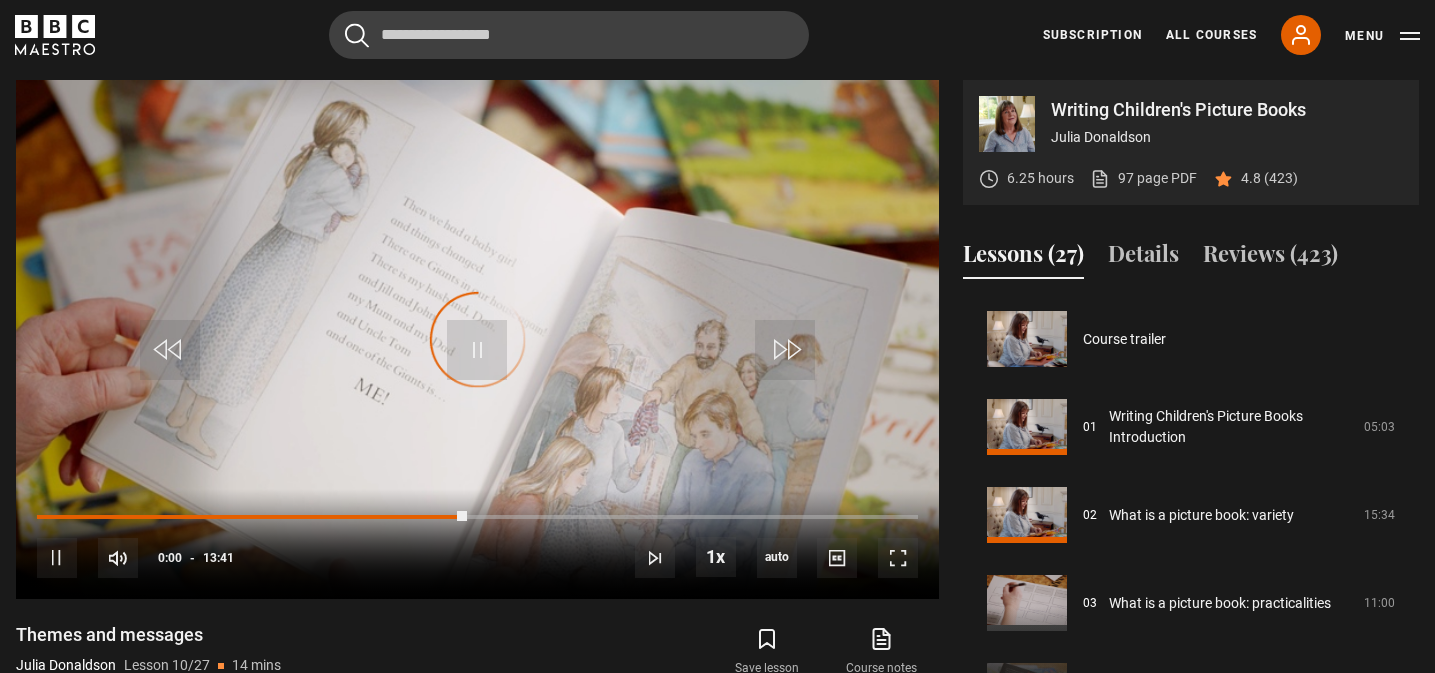 scroll, scrollTop: 792, scrollLeft: 0, axis: vertical 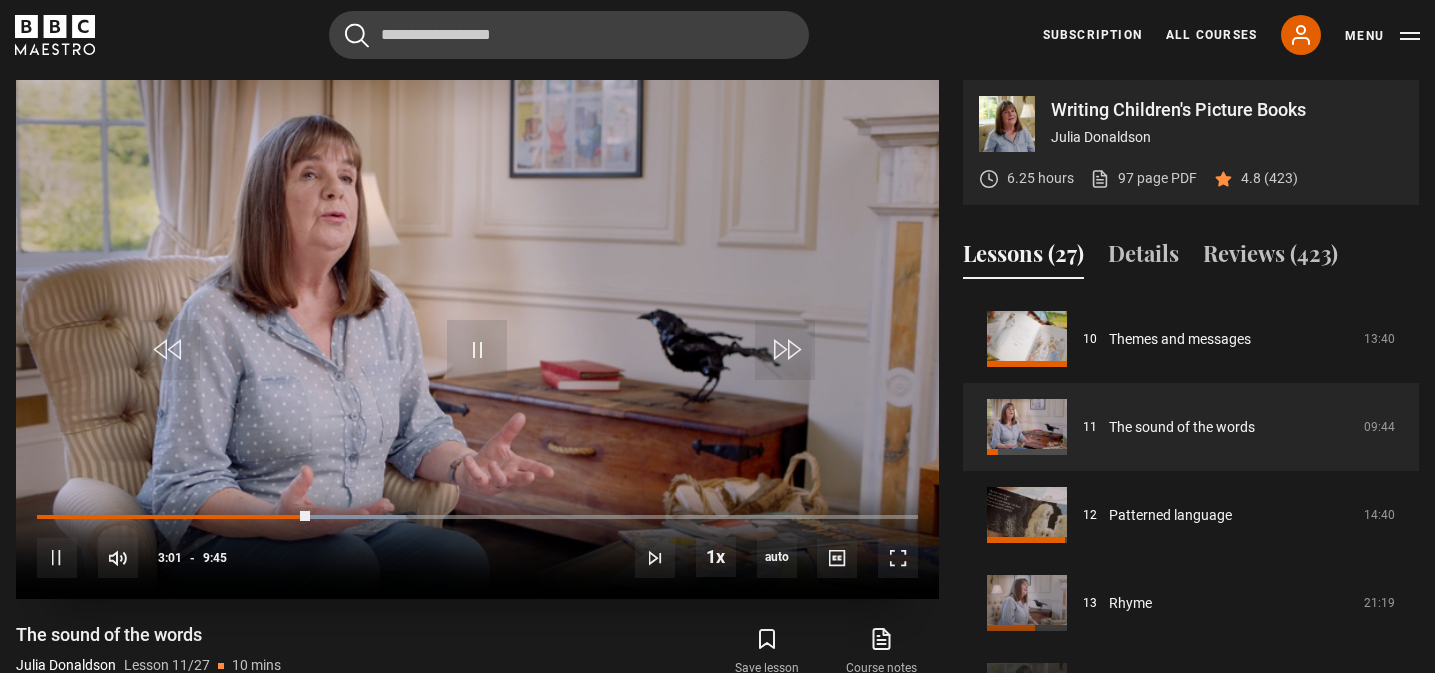 click at bounding box center (477, 339) 